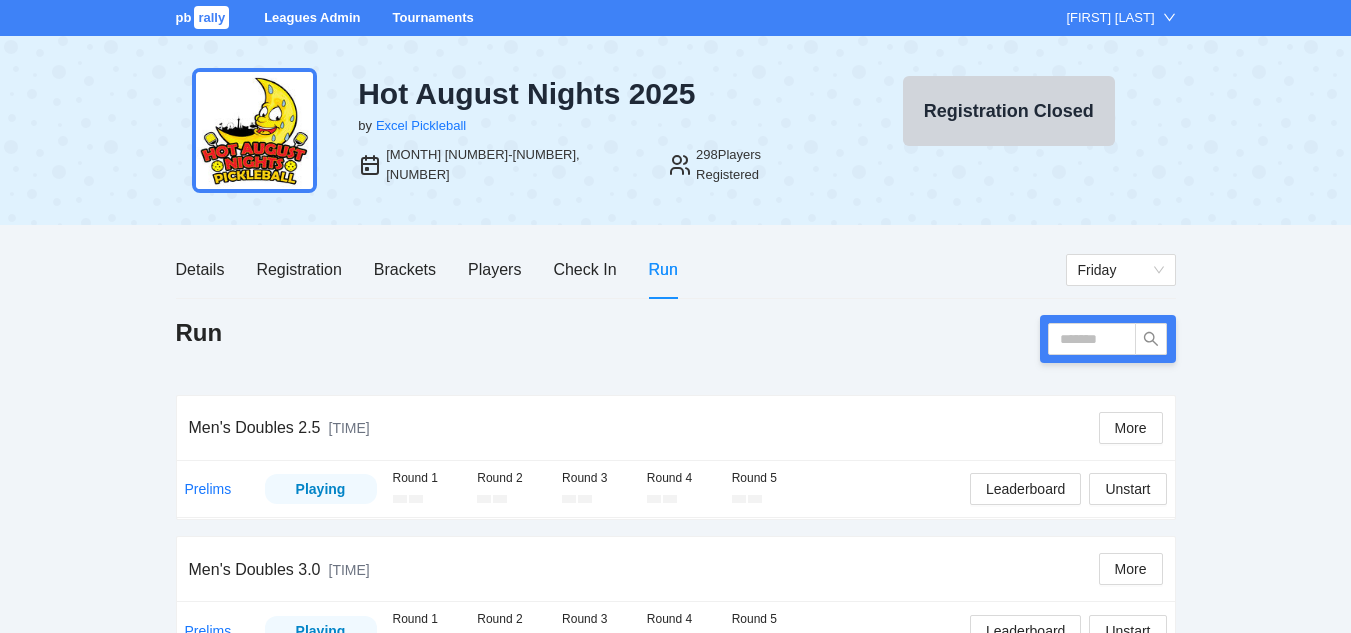 scroll, scrollTop: 0, scrollLeft: 0, axis: both 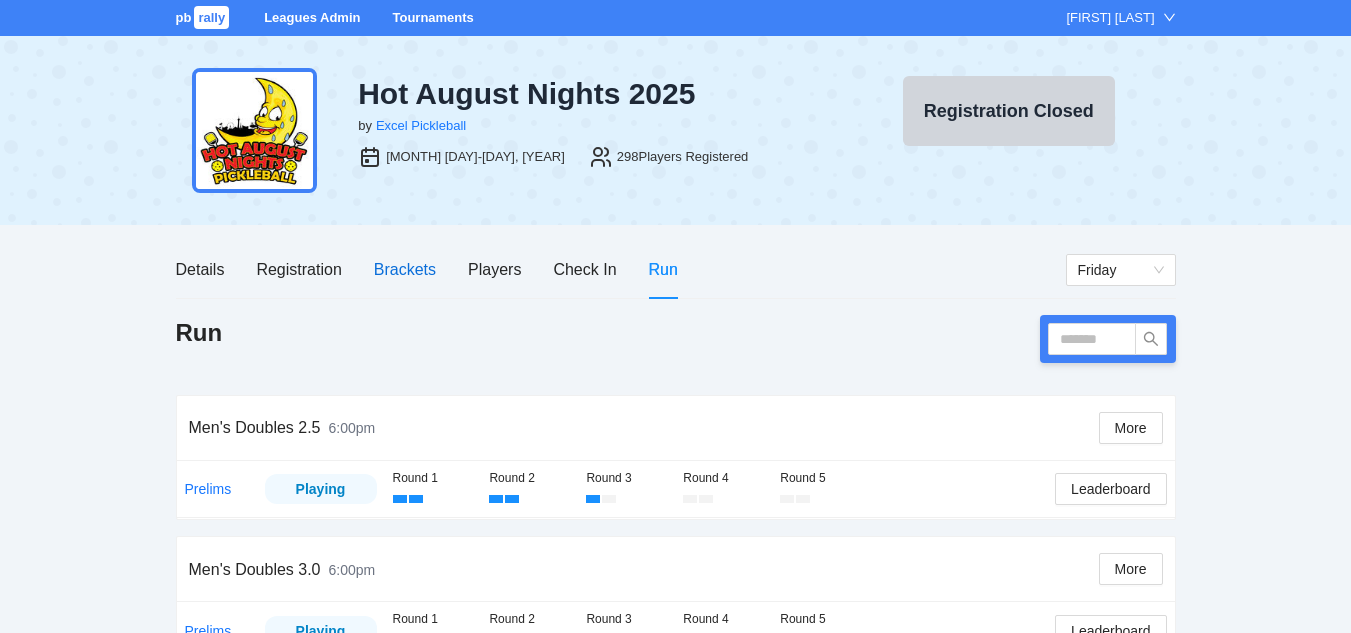 click on "Brackets" at bounding box center (405, 269) 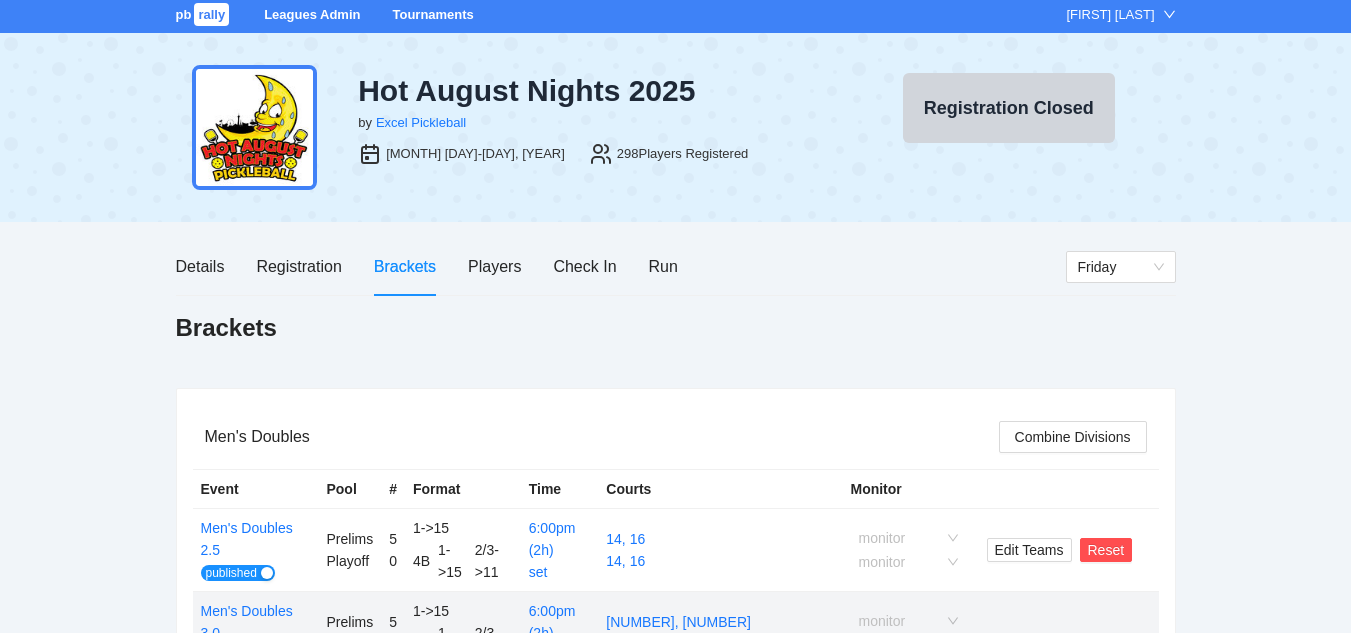 scroll, scrollTop: 0, scrollLeft: 0, axis: both 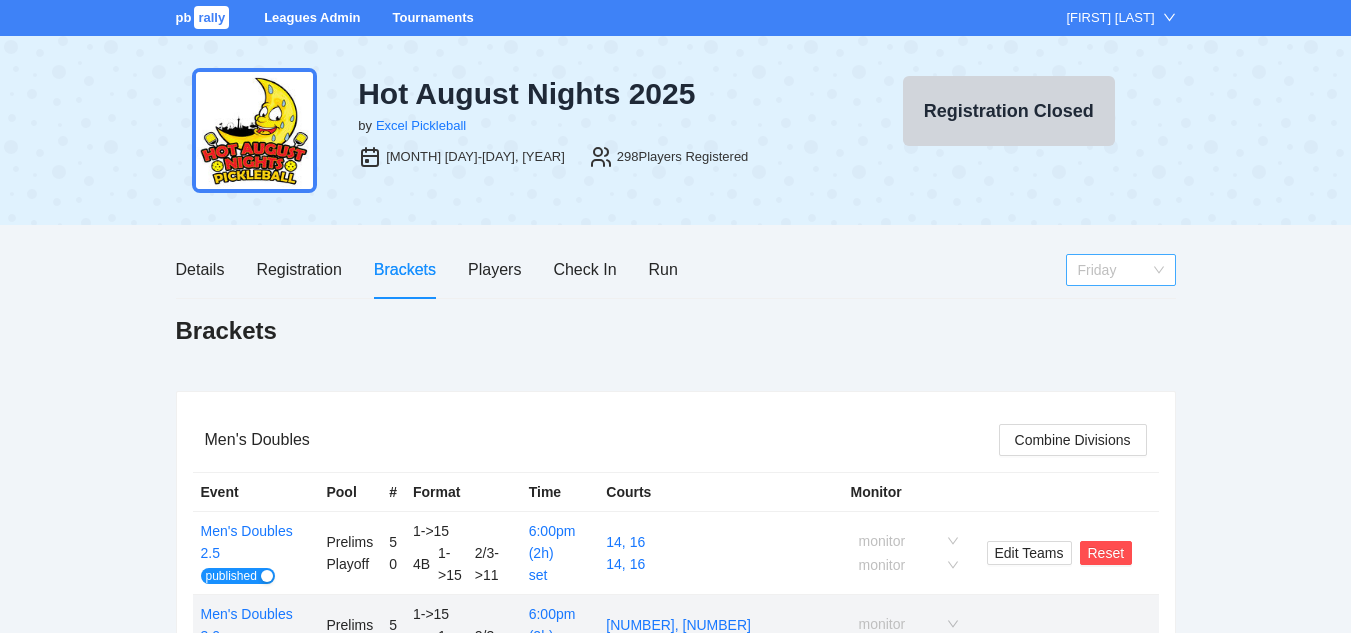click on "Friday" at bounding box center (1121, 270) 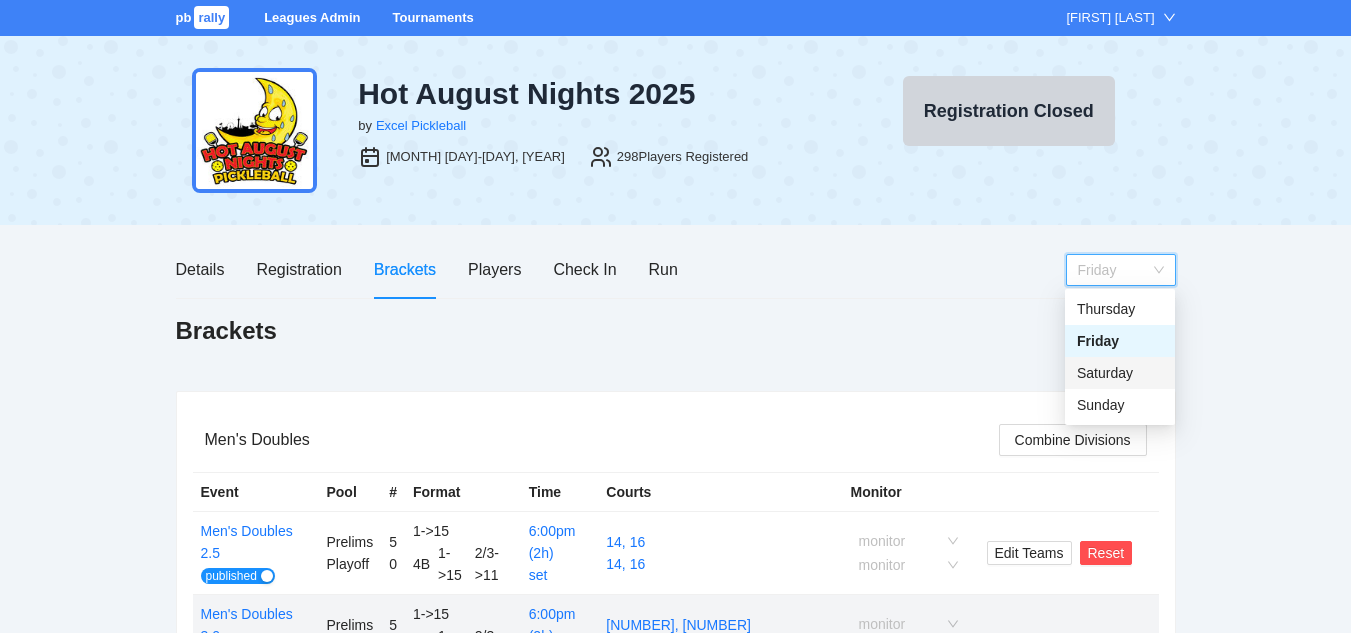 click on "Saturday" at bounding box center [1120, 373] 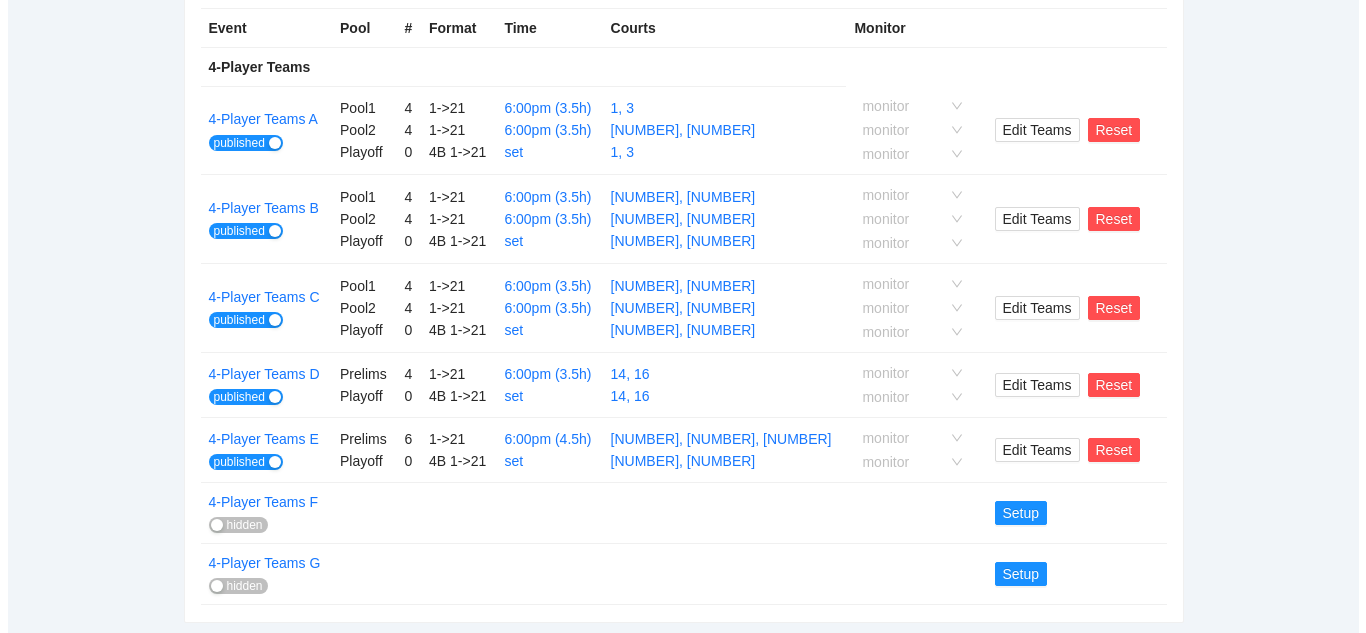 scroll, scrollTop: 500, scrollLeft: 0, axis: vertical 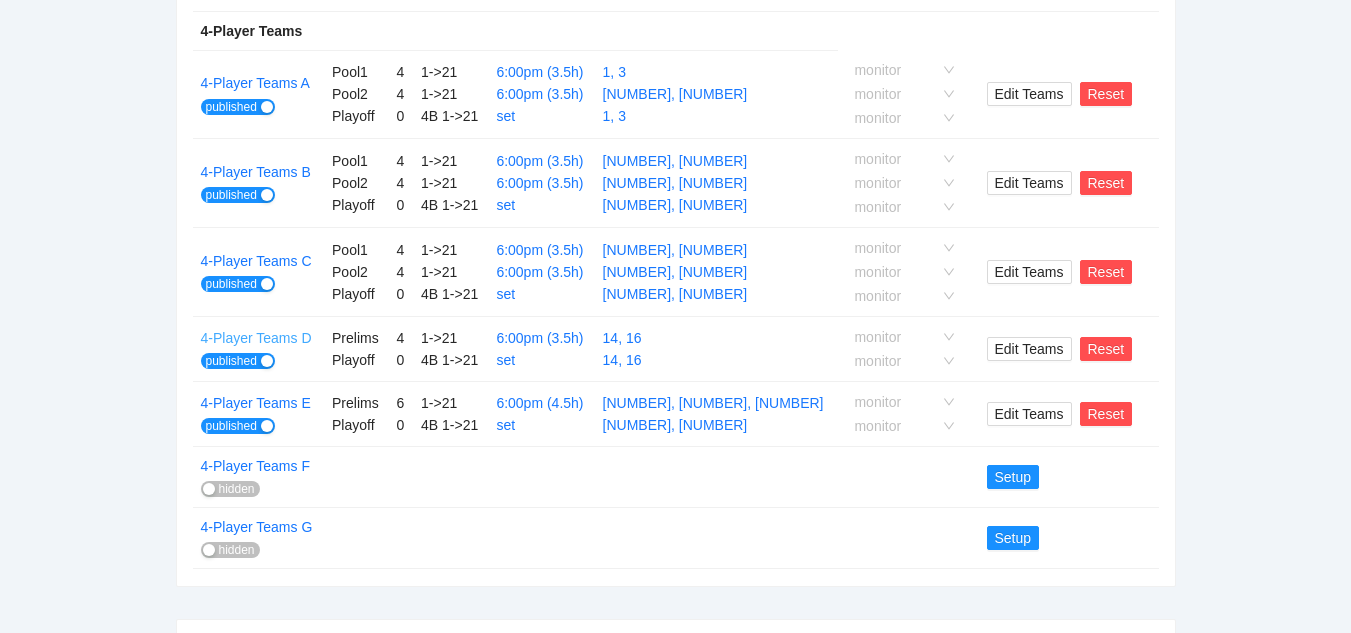 click on "4-Player Teams D" at bounding box center (256, 338) 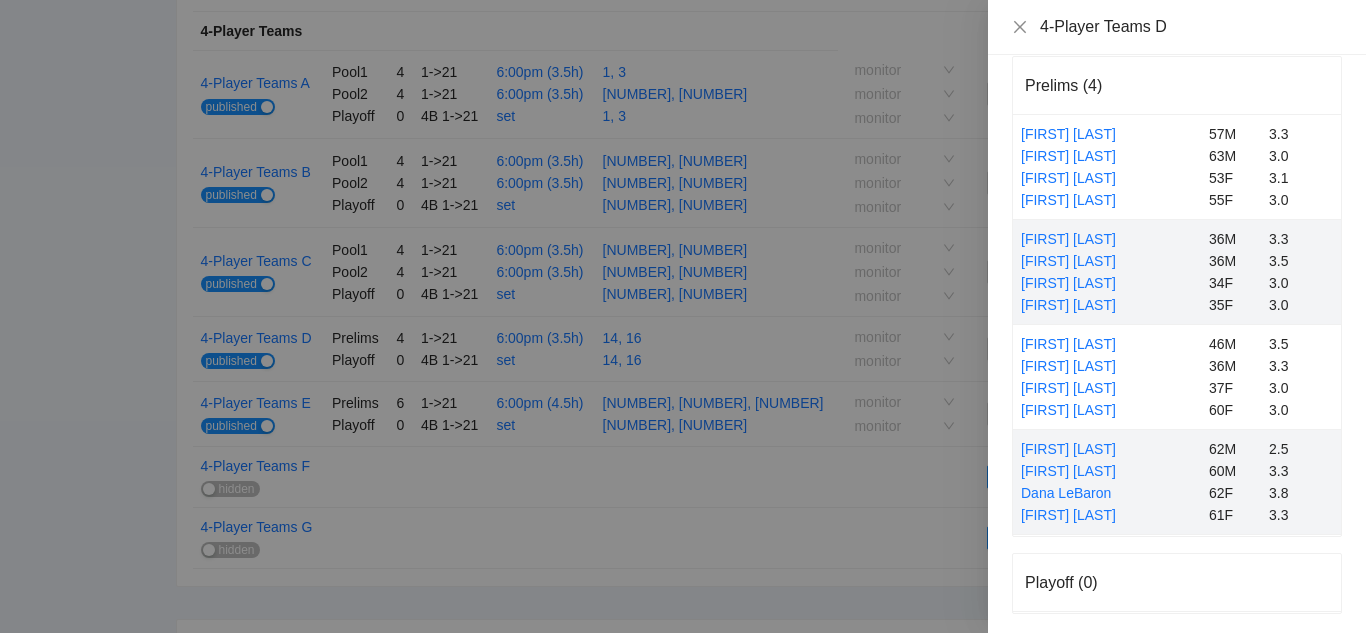 scroll, scrollTop: 28, scrollLeft: 0, axis: vertical 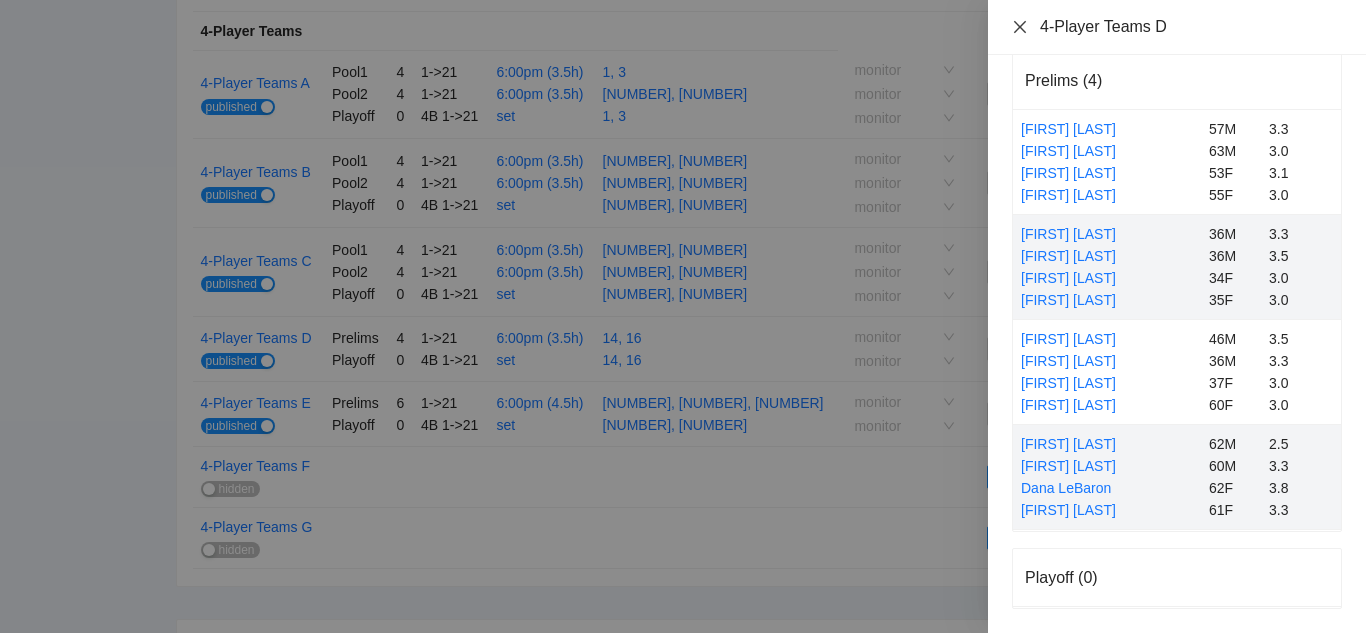 click 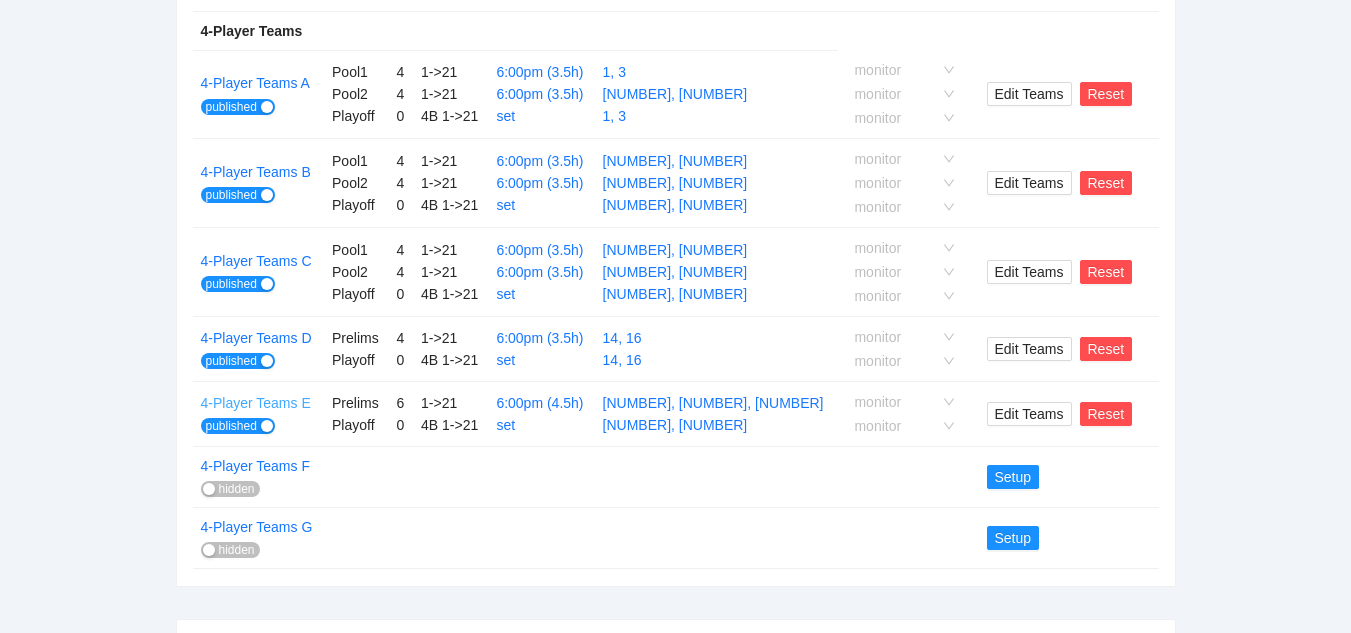 click on "4-Player Teams E" at bounding box center (256, 403) 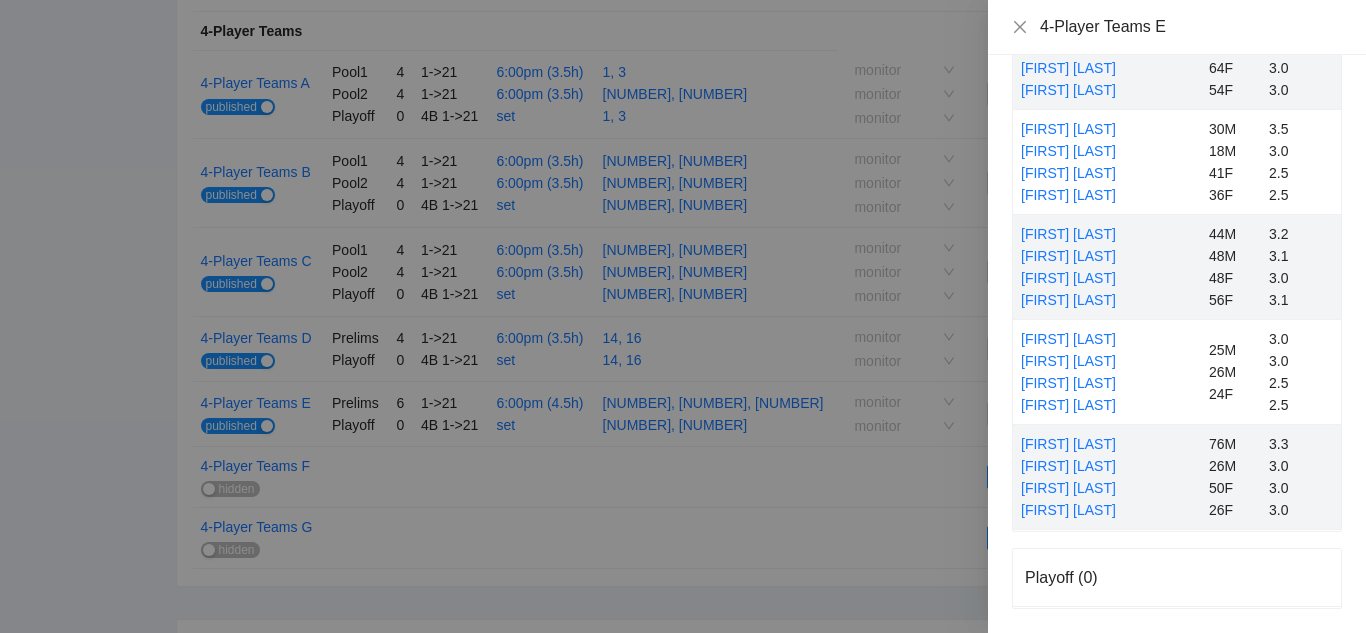 scroll, scrollTop: 0, scrollLeft: 0, axis: both 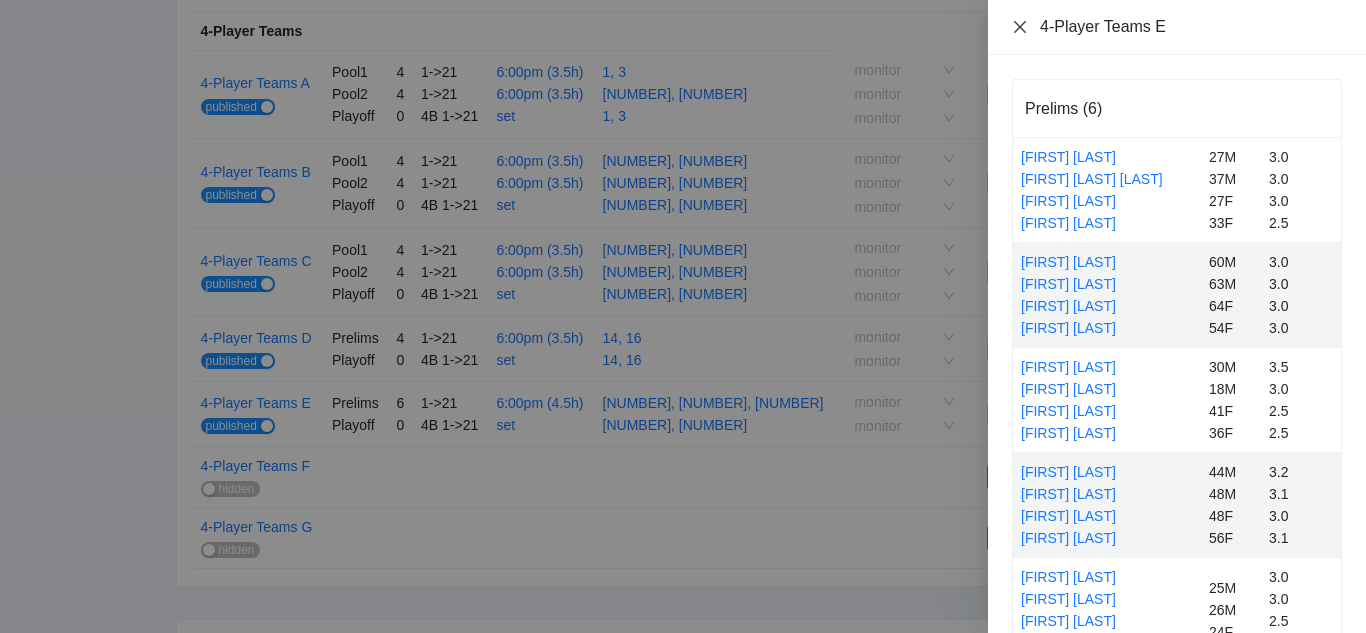 click 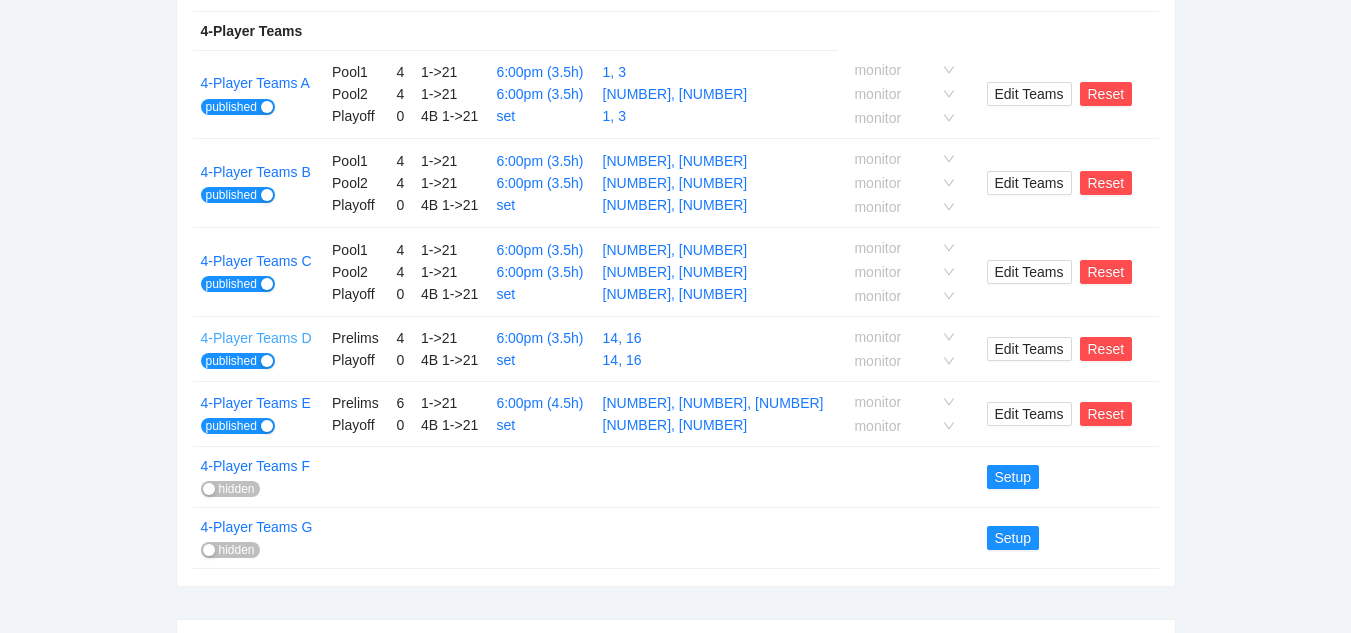 click on "4-Player Teams D" at bounding box center [256, 338] 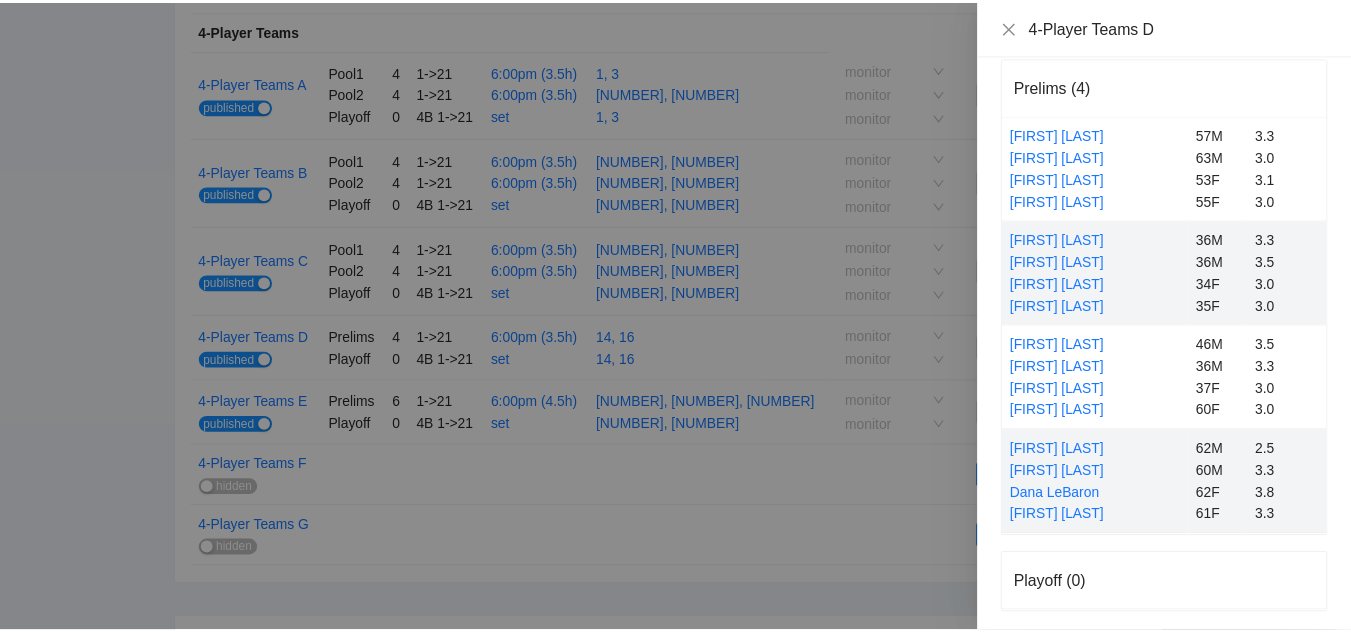 scroll, scrollTop: 28, scrollLeft: 0, axis: vertical 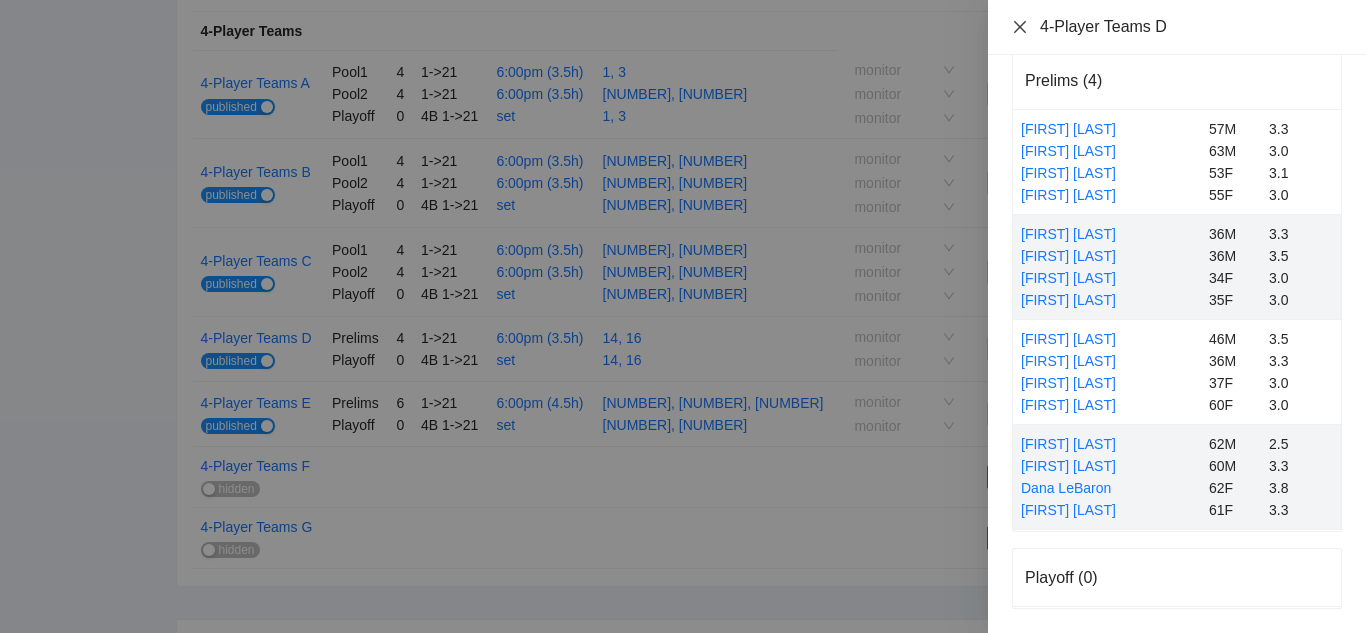 click 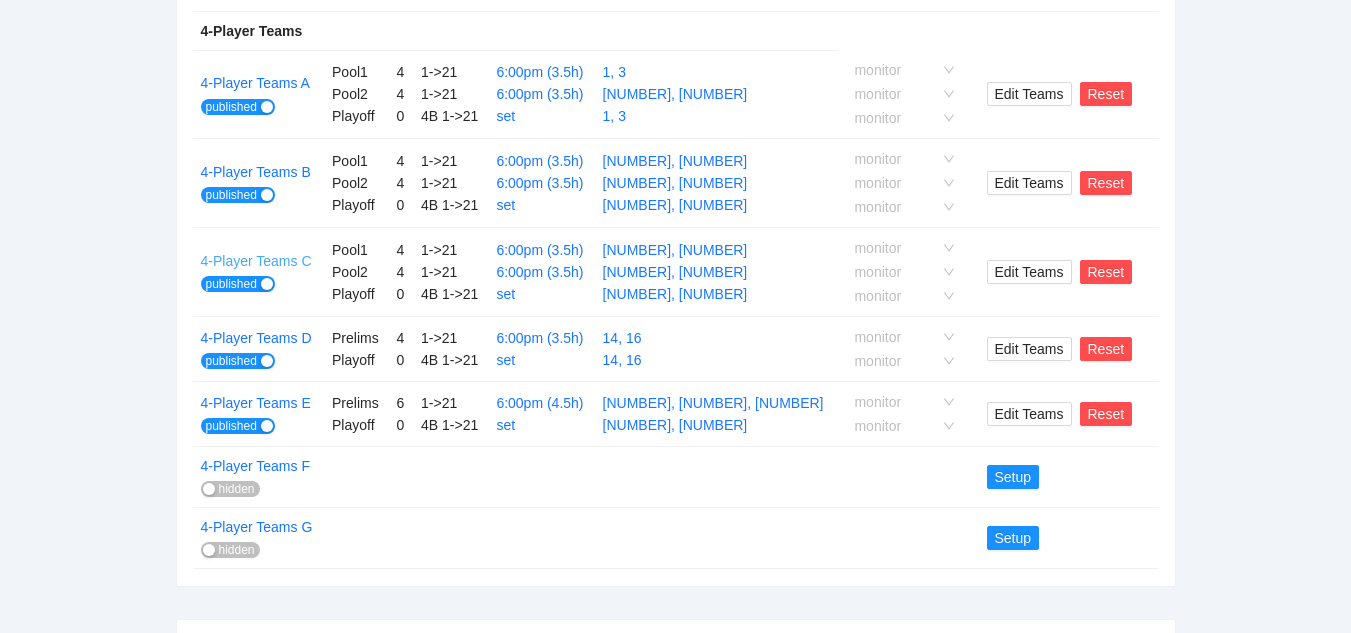click on "4-Player Teams C" at bounding box center (256, 261) 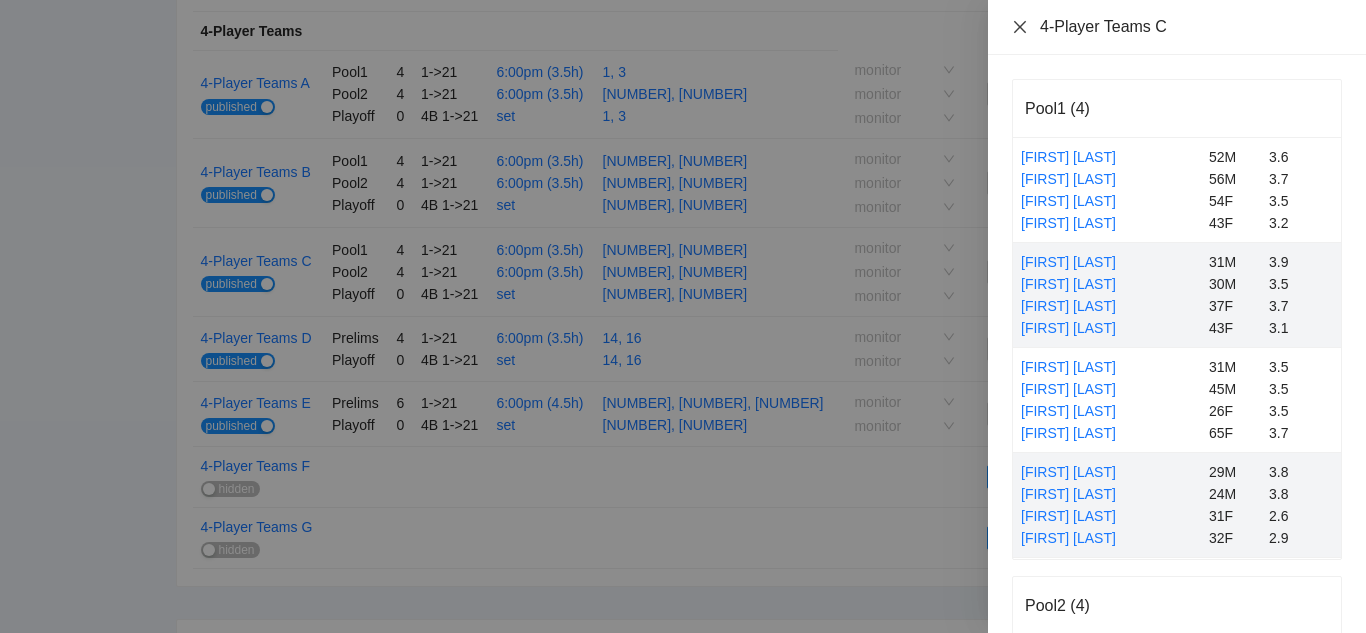 click 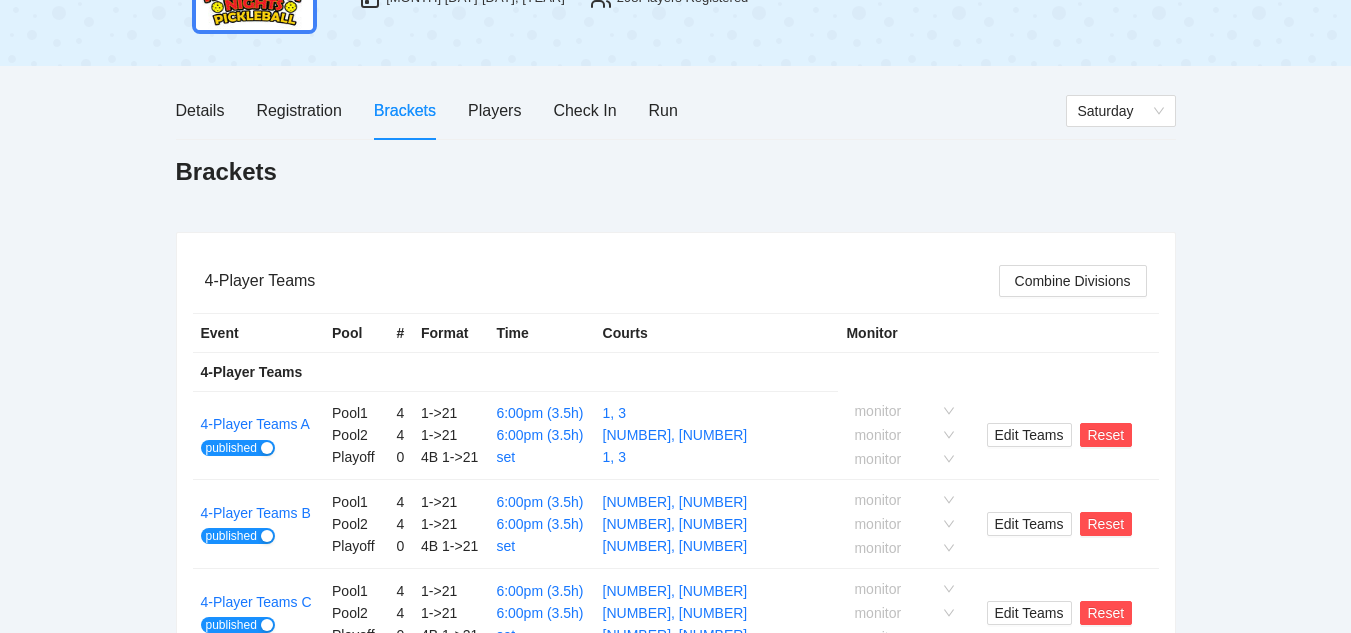 scroll, scrollTop: 0, scrollLeft: 0, axis: both 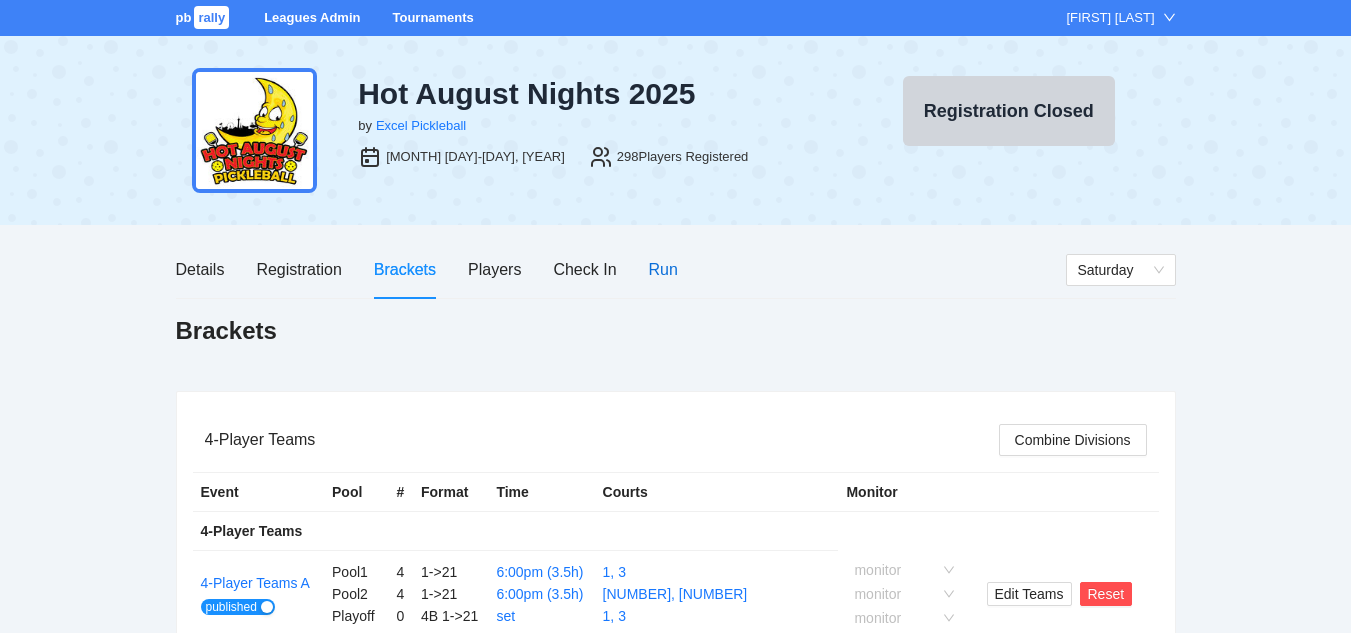 click on "Run" at bounding box center [663, 269] 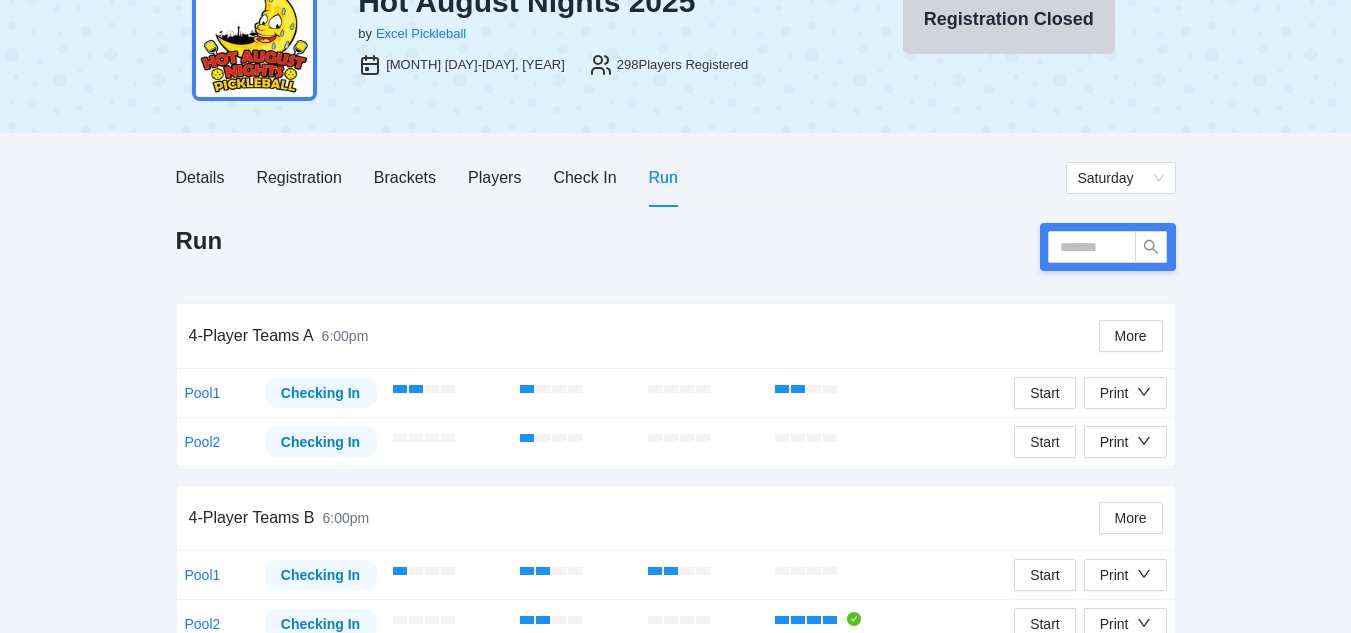 scroll, scrollTop: 0, scrollLeft: 0, axis: both 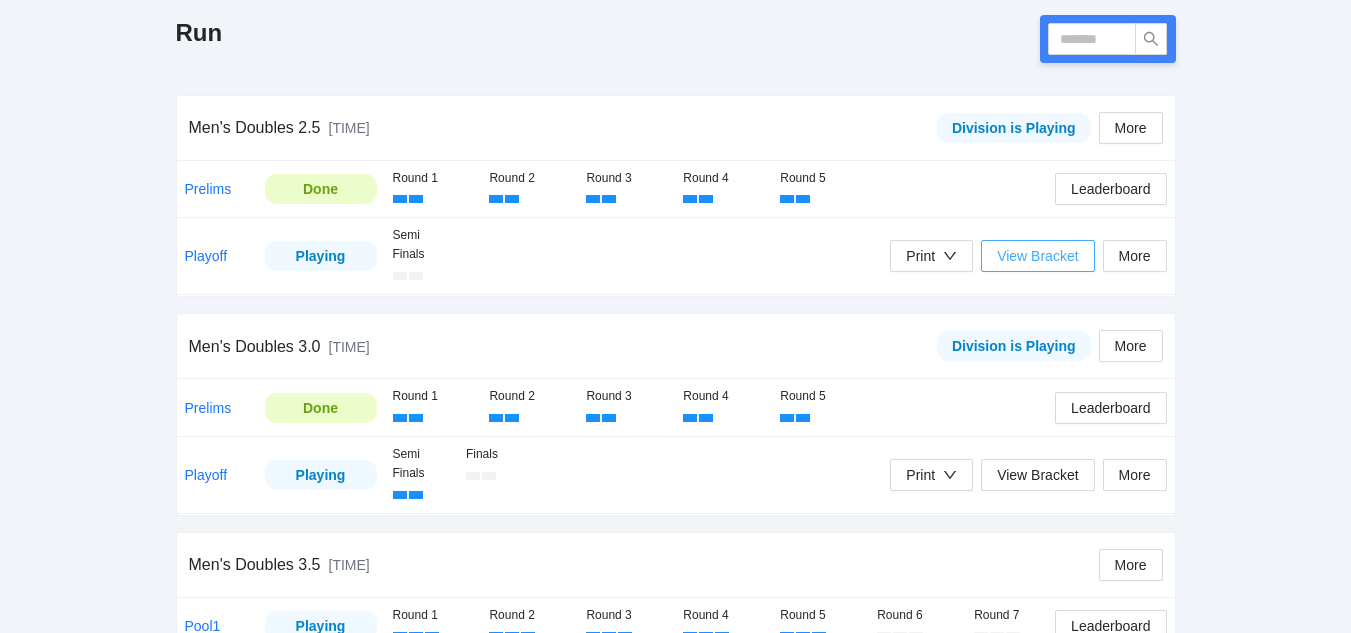 click on "View Bracket" at bounding box center [1037, 256] 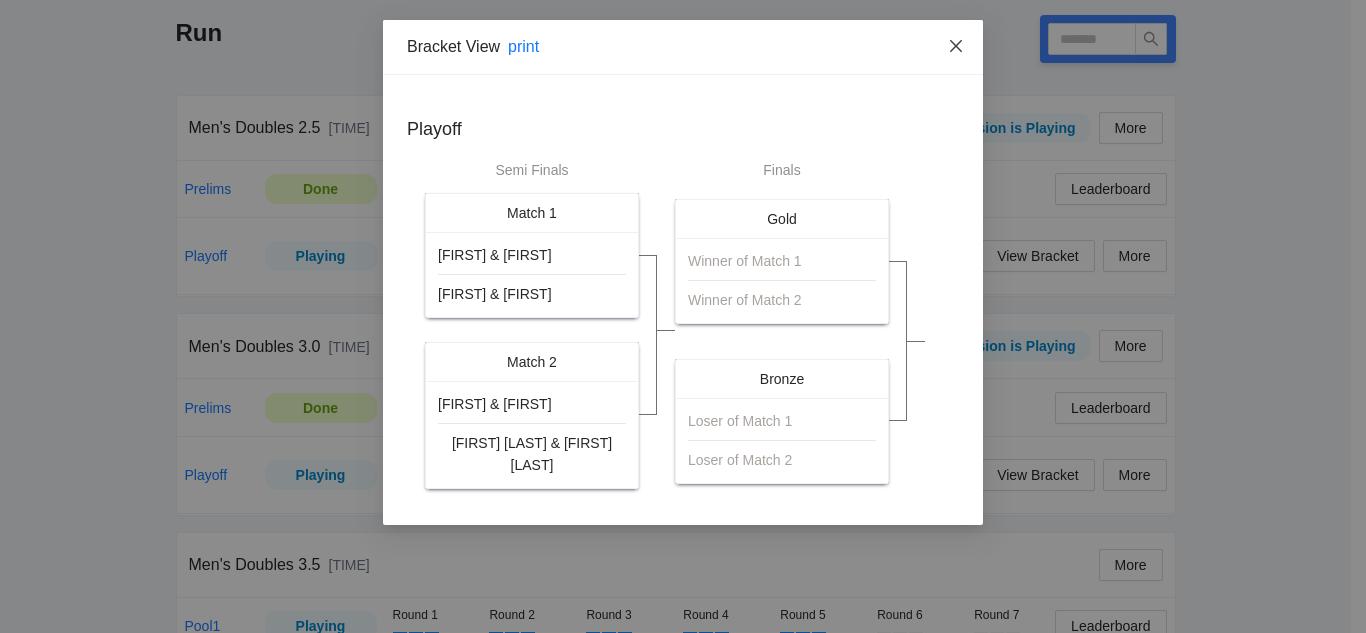 click 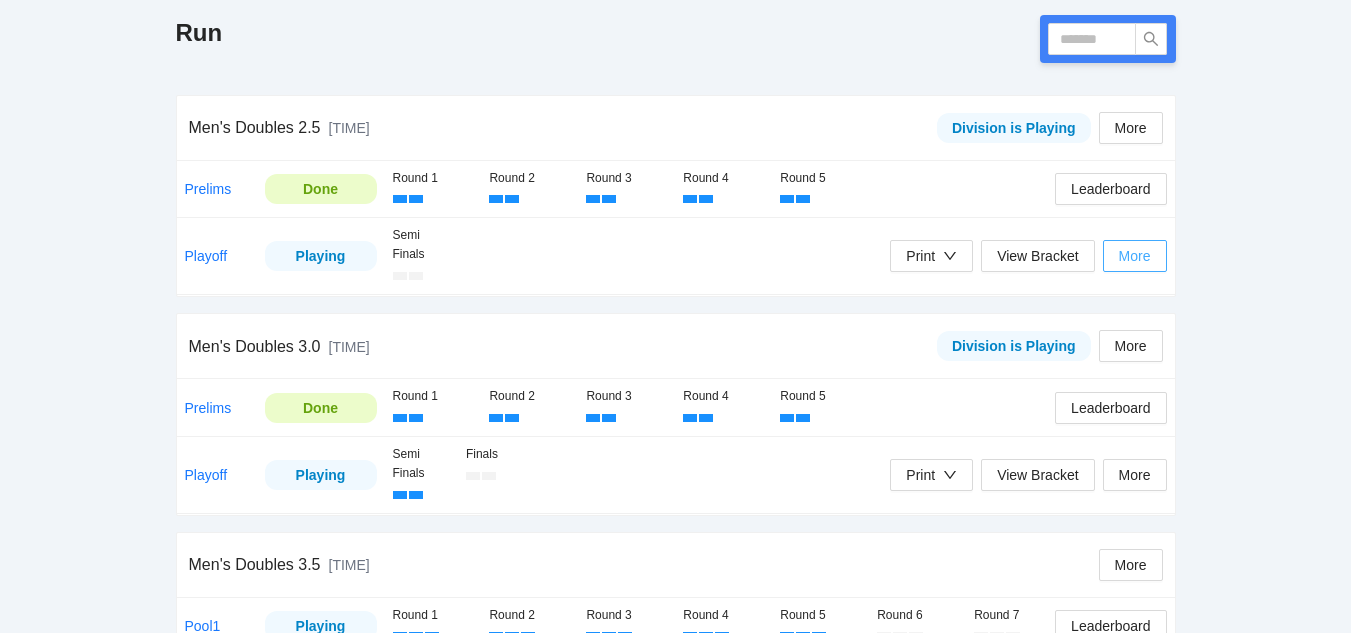 click on "More" at bounding box center (1135, 256) 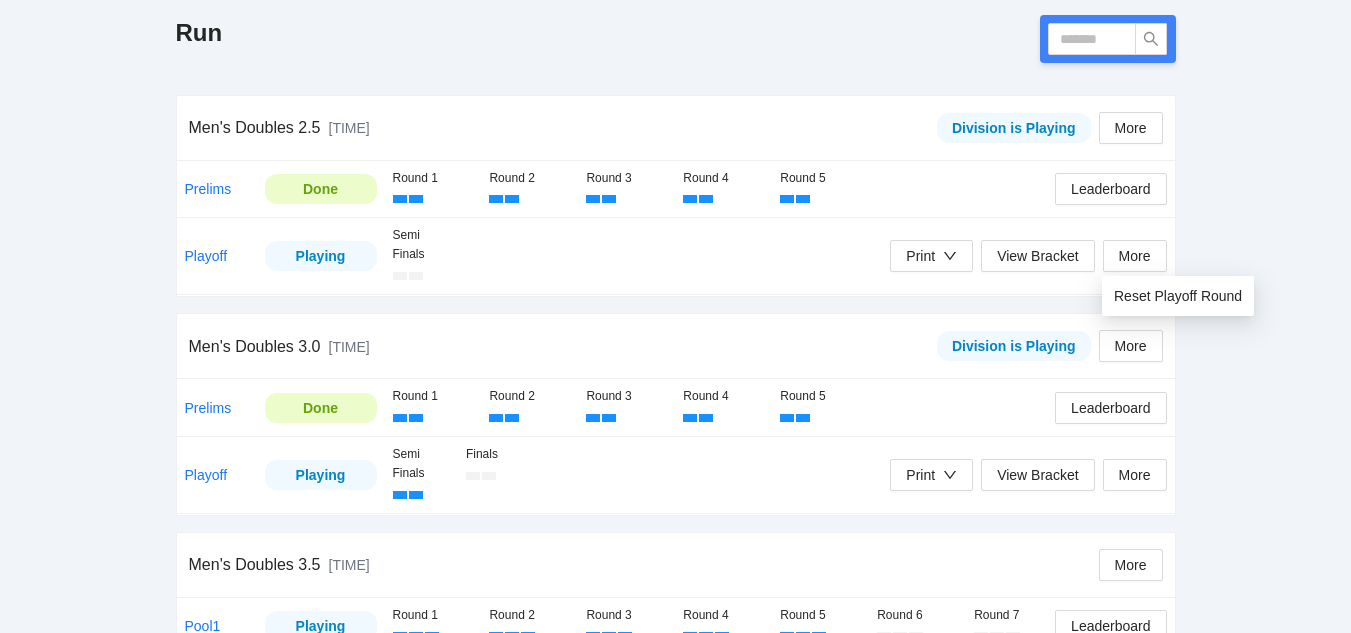 click on "pb rally Leagues Admin Tournaments Tony Spurlin Hot August Nights 2025 by Excel Pickleball August 7-10, 2025   298  Players Registered Registration Closed Details Registration Brackets Players Check In Run Friday Run Men's Doubles 2.5 6:00pm Division is Playing More Prelims Done Round 1 Round 2 Round 3 Round 4 Round 5 Leaderboard Playoff Playing Semi Finals Print View Bracket More Men's Doubles 3.0 6:00pm Division is Playing More Prelims Done Round 1 Round 2 Round 3 Round 4 Round 5 Leaderboard Playoff Playing Semi Finals Finals Print View Bracket More Men's Doubles 3.5 6:00pm More Pool1 Playing Round 1 Round 2 Round 3 Round 4 Round 5 Round 6 Round 7 Leaderboard Pool2 Playing Round 1 Round 2 Round 3 Round 4 Round 5 Round 6 Round 7 Leaderboard Men's Doubles 3.5 40+ 6:00pm More Prelims Playing Round 1 Round 2 Round 3 Round 4 Round 5 Round 6 Round 7 Leaderboard Men's Doubles 4.0 6:00pm More Prelims Playing Round 1 Round 2 Round 3 Round 4 Round 5 Round 6 Round 7 Leaderboard Men's Doubles 4.5 6:00pm More Prelims" at bounding box center (675, 718) 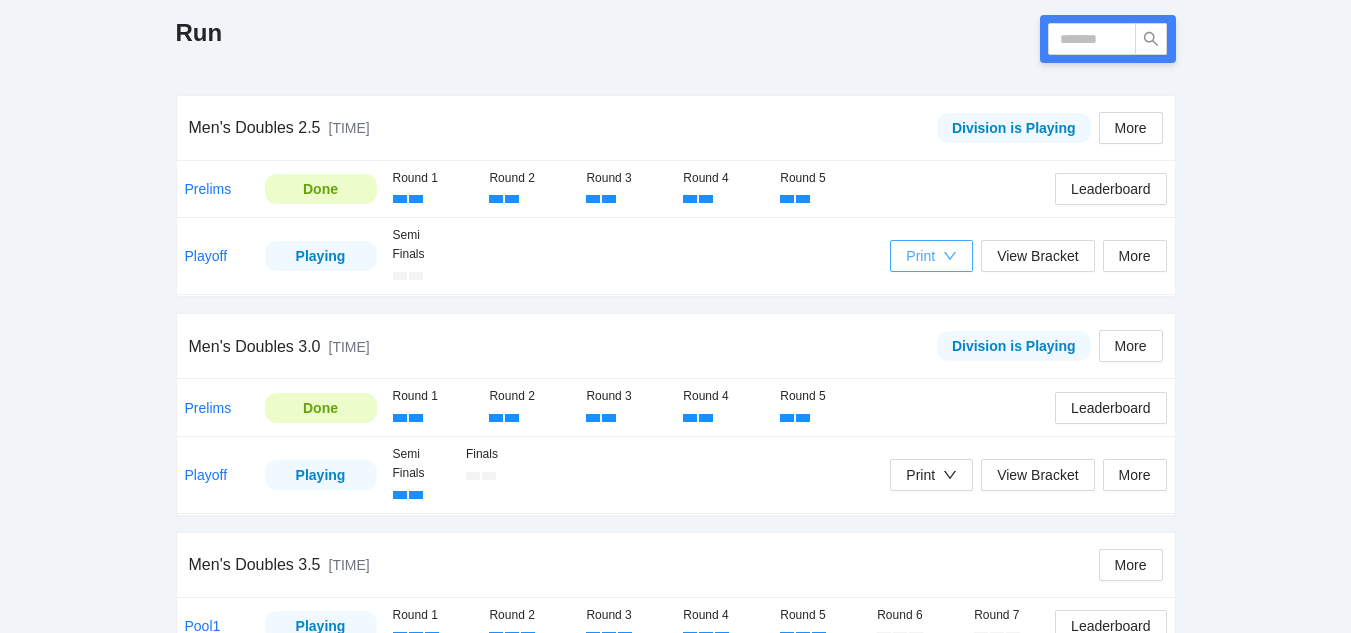 click on "Print" at bounding box center [920, 256] 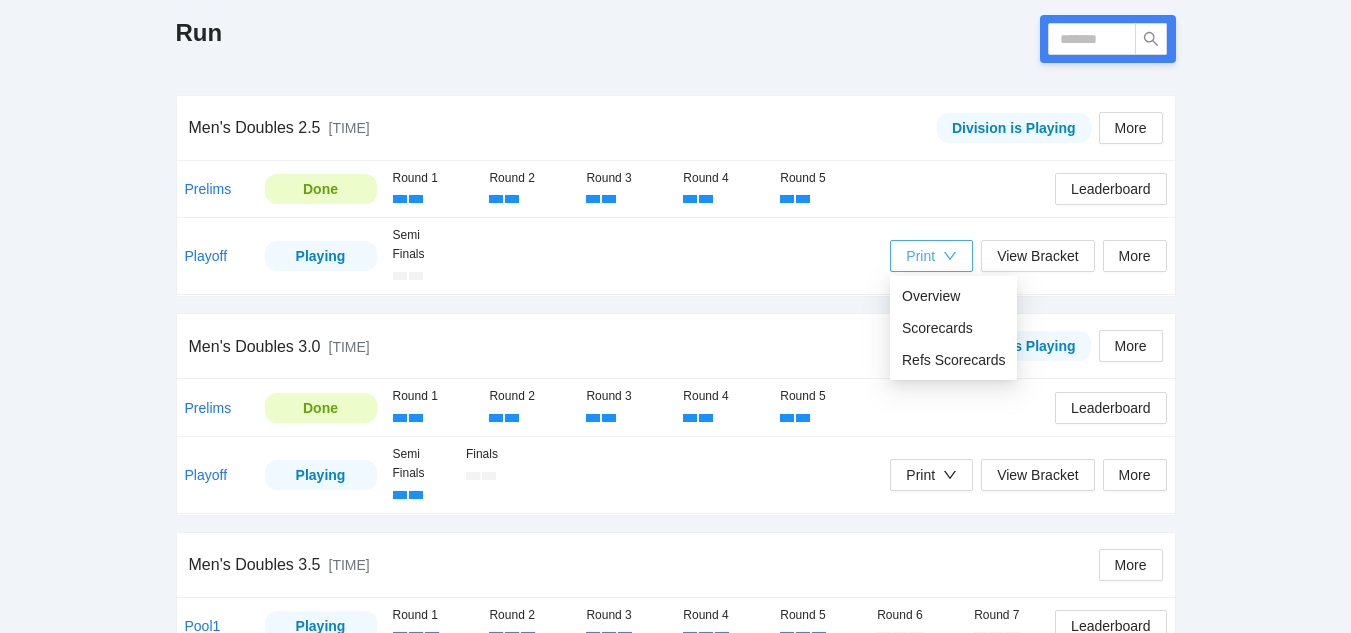 click on "Print" at bounding box center (920, 256) 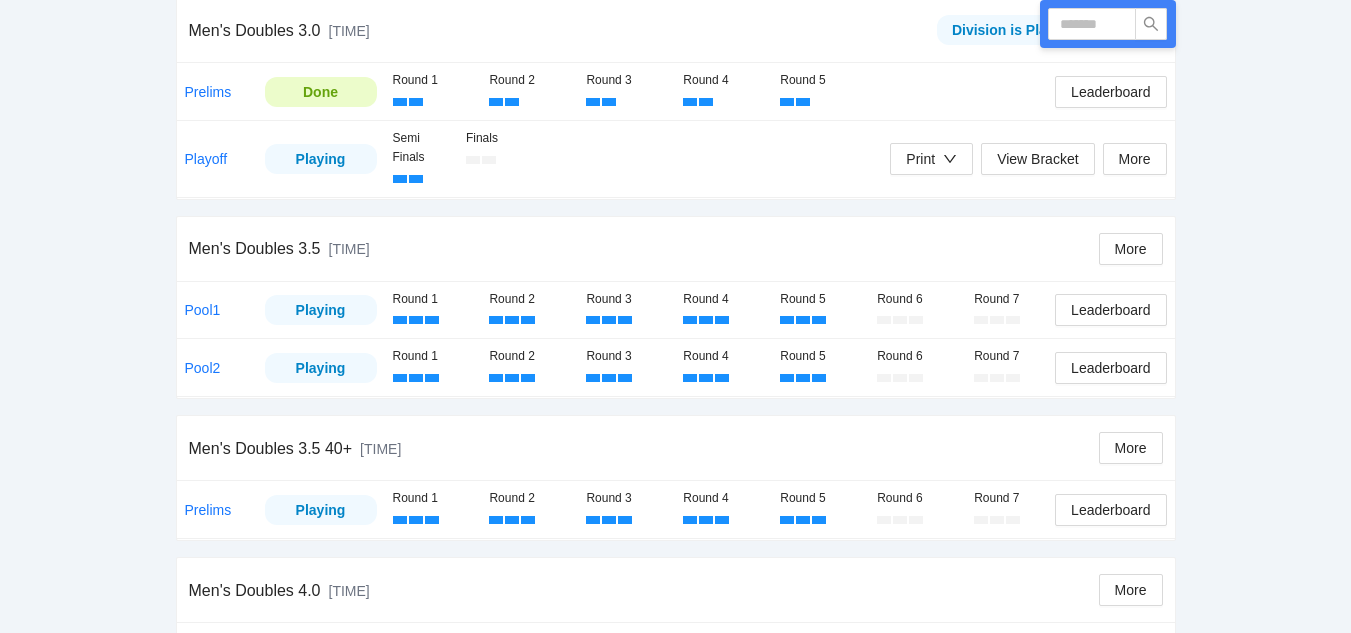 scroll, scrollTop: 600, scrollLeft: 0, axis: vertical 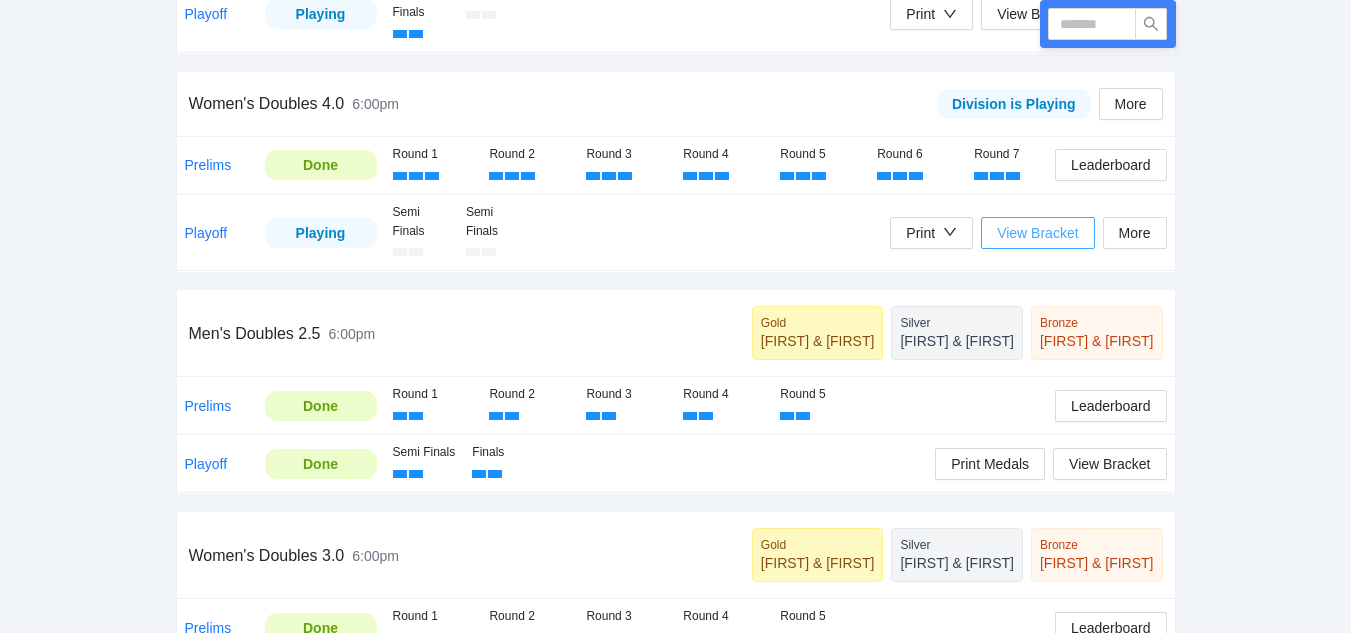 click on "View Bracket" at bounding box center [1037, 233] 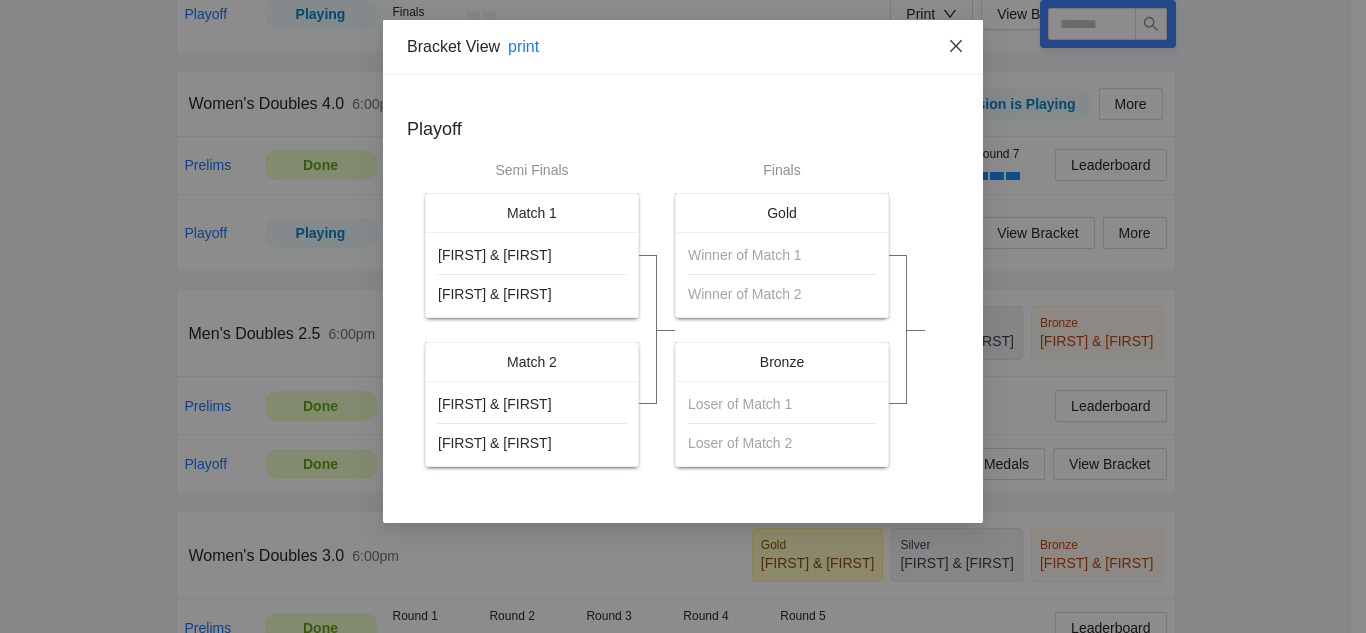 click 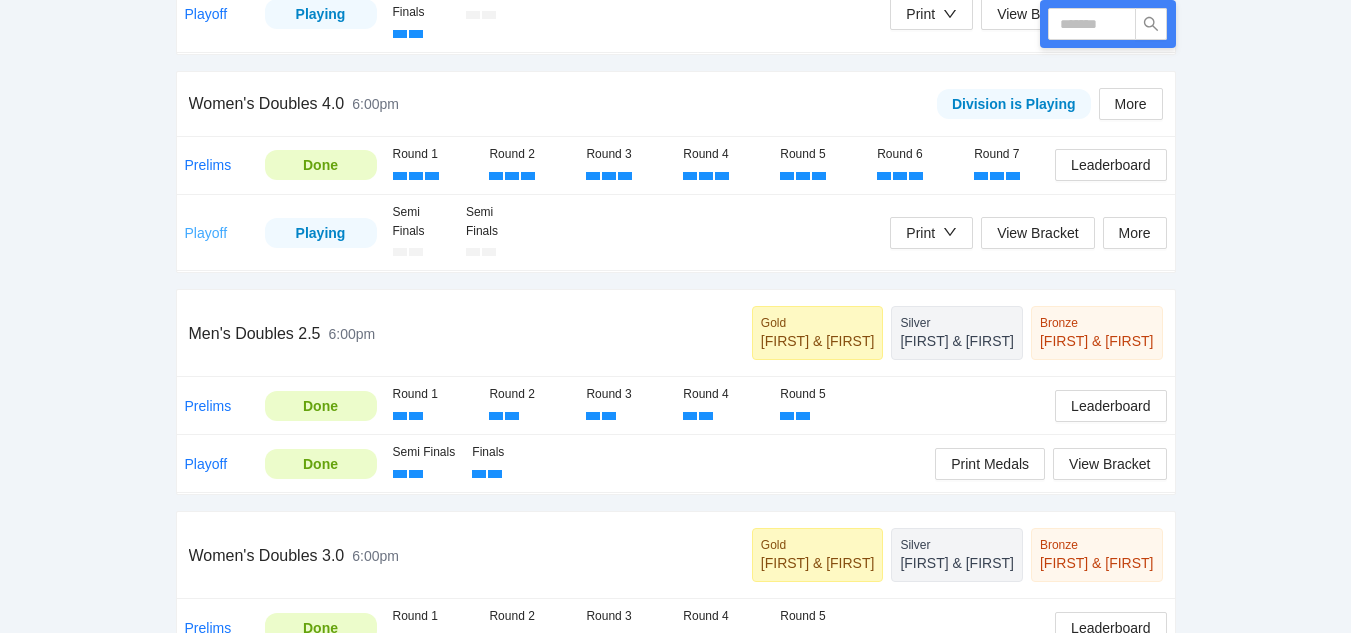 click on "Playoff" at bounding box center [206, 233] 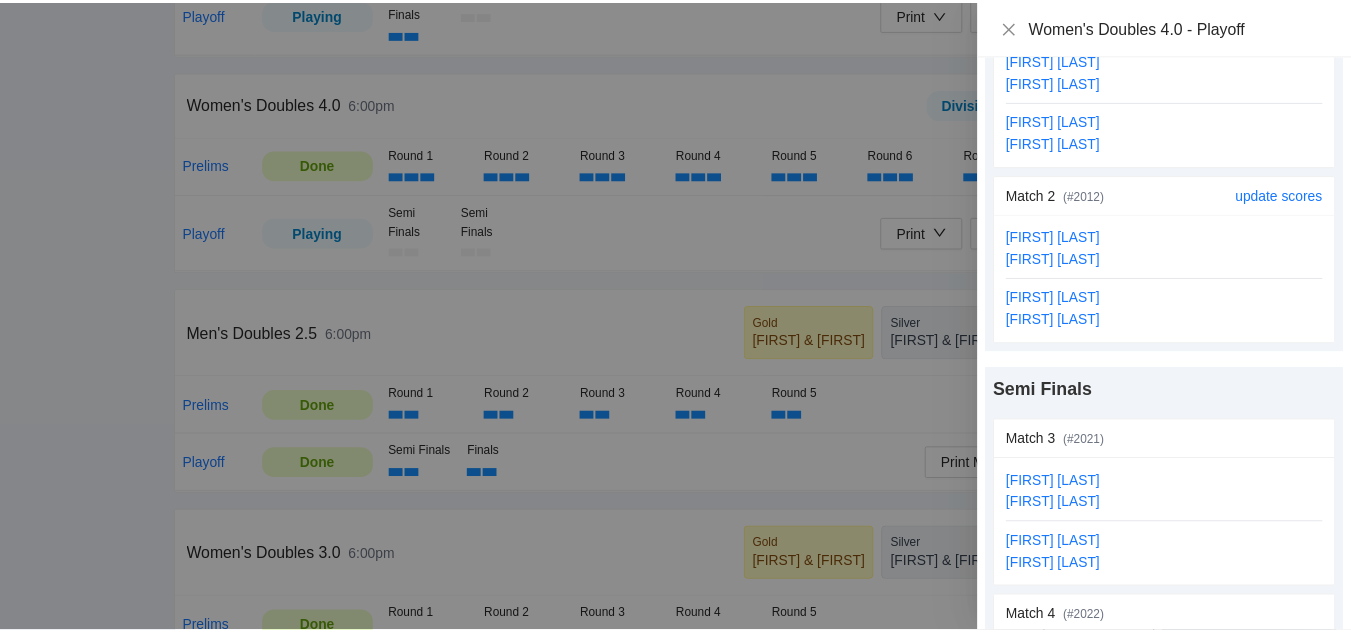 scroll, scrollTop: 0, scrollLeft: 0, axis: both 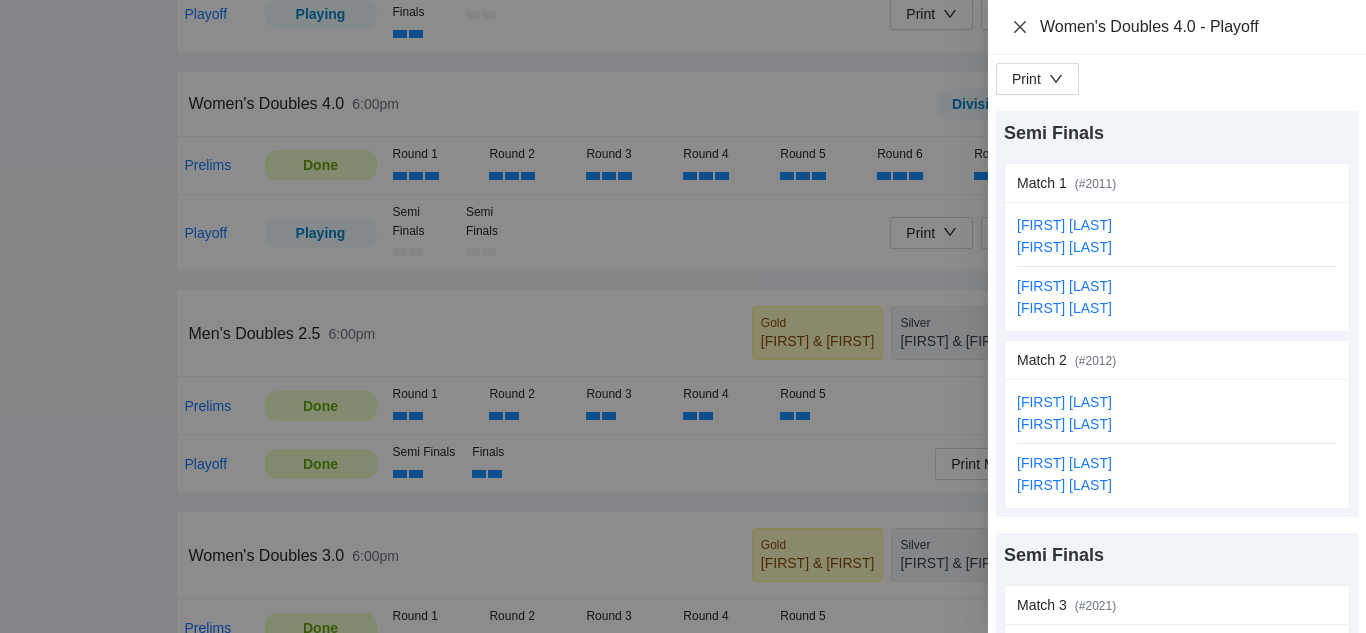 click 